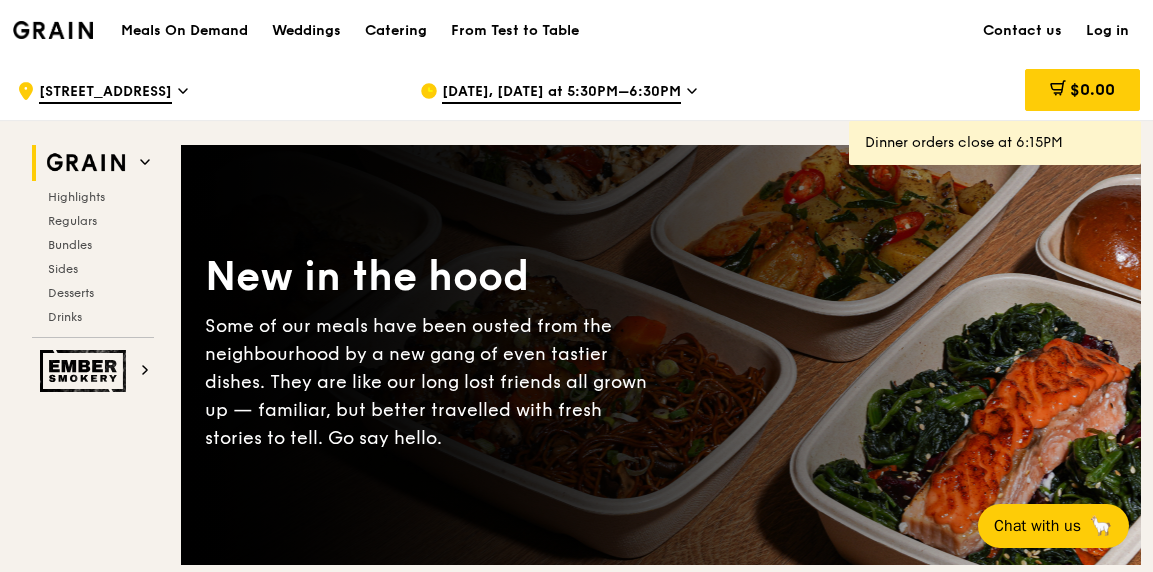 scroll, scrollTop: 0, scrollLeft: 0, axis: both 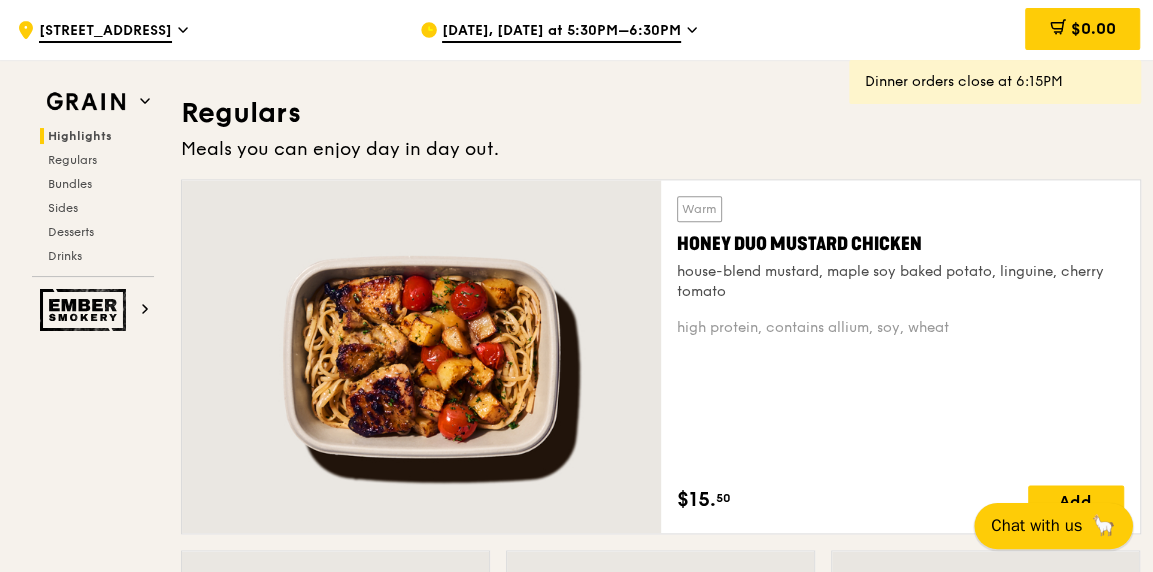 click on "Chat with us" at bounding box center [1036, 525] 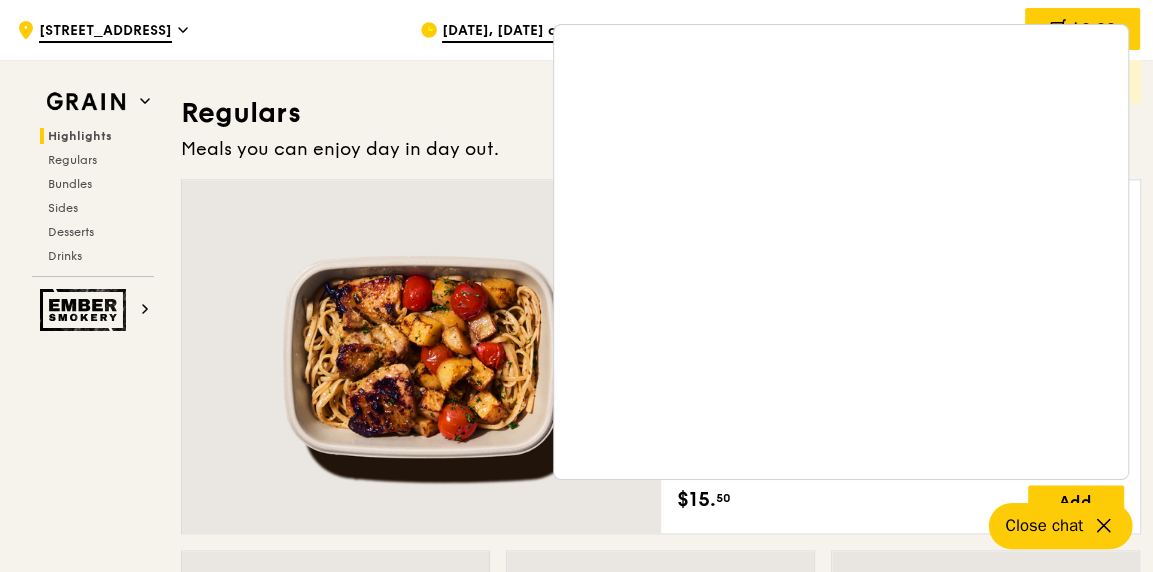 click on "Grain
Highlights
Regulars
Bundles
Sides
Desserts
Drinks
Ember Smokery
New in the hood Some of our meals have been ousted from the neighbourhood by a new gang of even tastier dishes. They are like our long lost friends all grown up — familiar, but better travelled with fresh stories to tell. Go say hello.
Highlights
Weekly rotating dishes inspired by flavours from around the world.
Warm
Tricolour Capsicum Charred Cabbage
sanshoku steamed rice, tricolour capsicum, levantine hummus, dill
vegan, contains soy
$15.
50
Add
Warm
Marinara Fish Pasta
oven-baked dory, onion and fennel-infused tomato sauce, linguine
pescatarian, contains allium, dairy, nuts, wheat
$16.
00
Add
Regulars
Meals you can enjoy day in day out.
$15." at bounding box center (577, 3008) 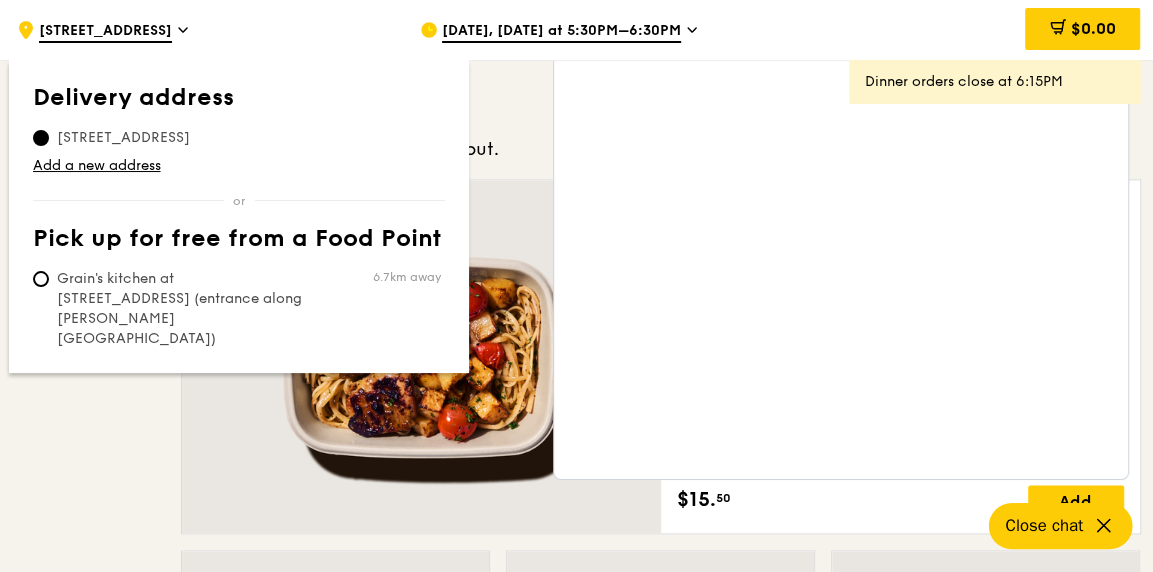 click on "Grain
Highlights
Regulars
Bundles
Sides
Desserts
Drinks
Ember Smokery
New in the hood Some of our meals have been ousted from the neighbourhood by a new gang of even tastier dishes. They are like our long lost friends all grown up — familiar, but better travelled with fresh stories to tell. Go say hello.
Highlights
Weekly rotating dishes inspired by flavours from around the world.
Warm
Tricolour Capsicum Charred Cabbage
sanshoku steamed rice, tricolour capsicum, levantine hummus, dill
vegan, contains soy
$15.
50
Add
Warm
Marinara Fish Pasta
oven-baked dory, onion and fennel-infused tomato sauce, linguine
pescatarian, contains allium, dairy, nuts, wheat
$16.
00
Add
Regulars
Meals you can enjoy day in day out.
$15." at bounding box center [577, 3008] 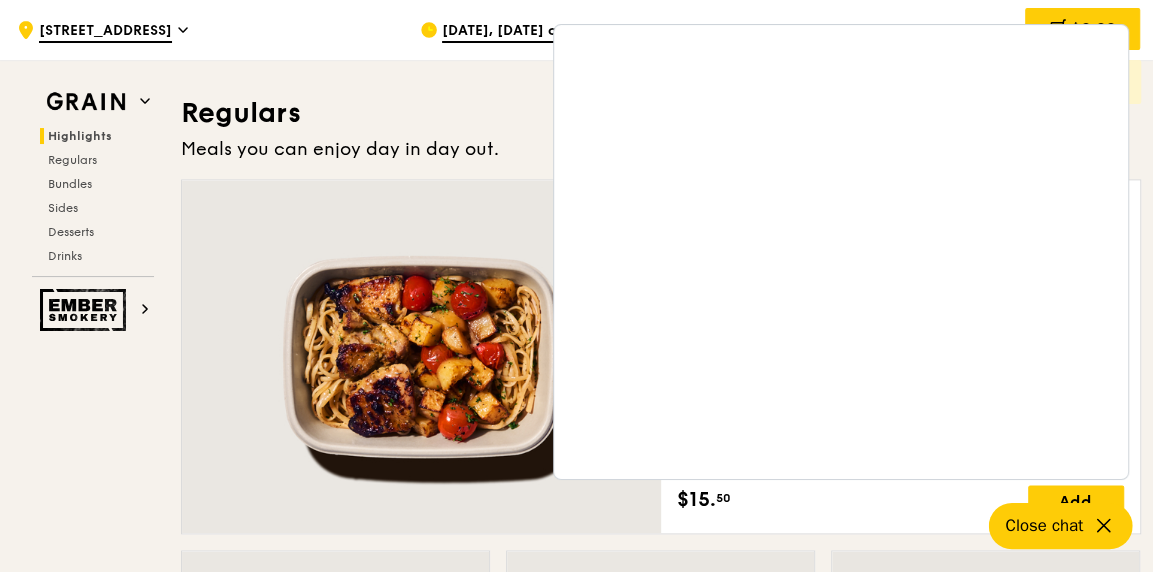click on ".cls-1 {
fill: none;
stroke: #fff;
stroke-linecap: round;
stroke-linejoin: round;
stroke-width: 1.5px;
}
.cls-2 {
fill: #fecc07;
}
.cls-2, .cls-3 {
stroke-width: 0px;
}
.cls-3 {
fill: #fff;
fill-rule: evenodd;
}
55 Thomson Terrace" at bounding box center [202, 30] 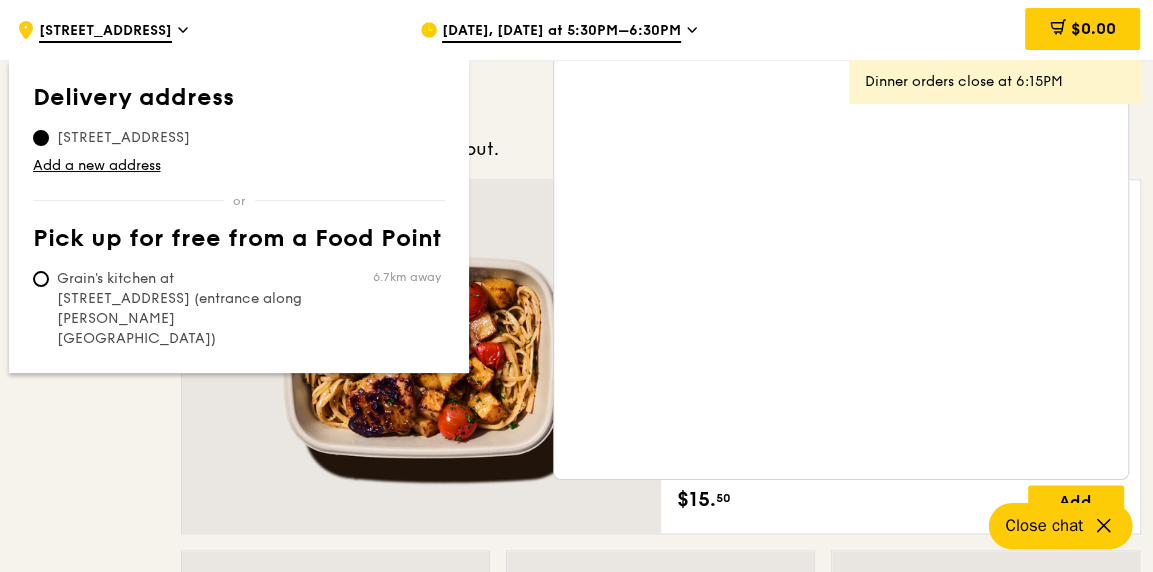 click on "Grain
Highlights
Regulars
Bundles
Sides
Desserts
Drinks
Ember Smokery
New in the hood Some of our meals have been ousted from the neighbourhood by a new gang of even tastier dishes. They are like our long lost friends all grown up — familiar, but better travelled with fresh stories to tell. Go say hello.
Highlights
Weekly rotating dishes inspired by flavours from around the world.
Warm
Tricolour Capsicum Charred Cabbage
sanshoku steamed rice, tricolour capsicum, levantine hummus, dill
vegan, contains soy
$15.
50
Add
Warm
Marinara Fish Pasta
oven-baked dory, onion and fennel-infused tomato sauce, linguine
pescatarian, contains allium, dairy, nuts, wheat
$16.
00
Add
Regulars
Meals you can enjoy day in day out.
$15." at bounding box center [577, 3008] 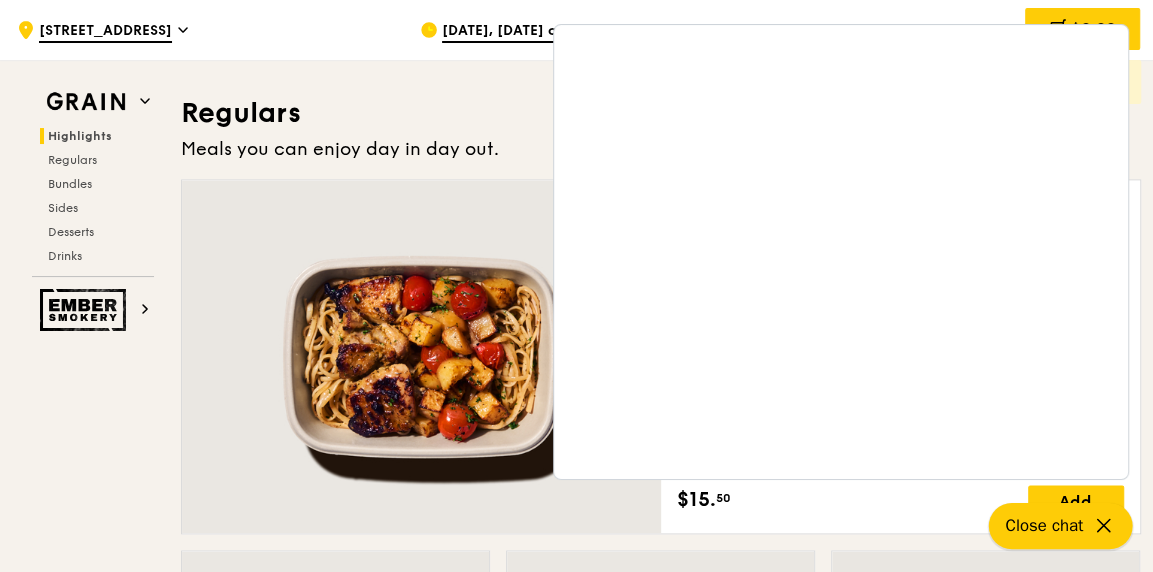 click 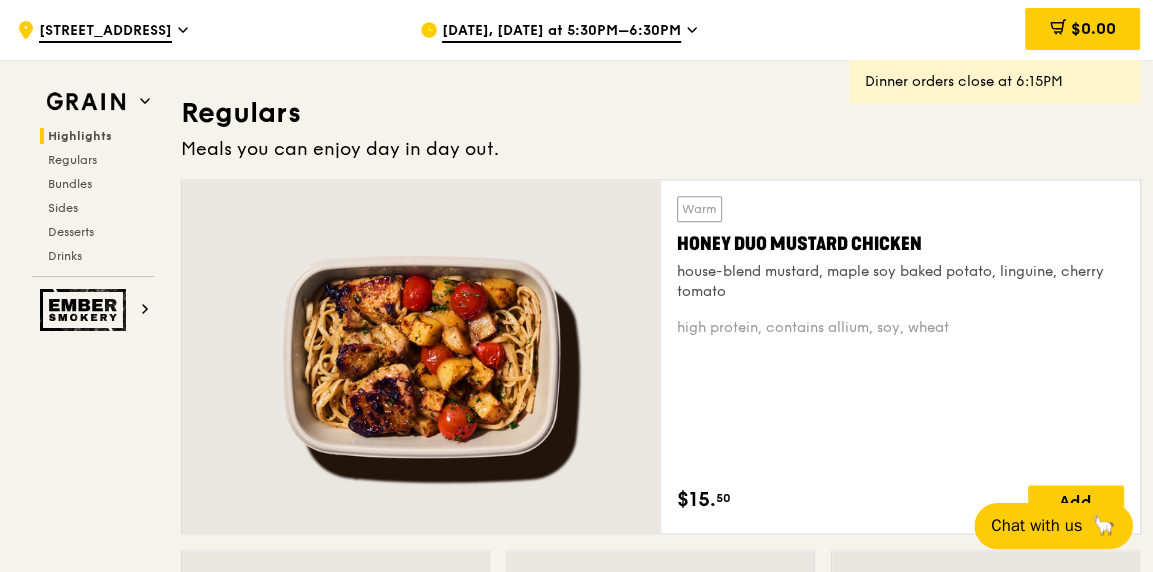 click on "Grain
Highlights
Regulars
Bundles
Sides
Desserts
Drinks
Ember Smokery
New in the hood Some of our meals have been ousted from the neighbourhood by a new gang of even tastier dishes. They are like our long lost friends all grown up — familiar, but better travelled with fresh stories to tell. Go say hello.
Highlights
Weekly rotating dishes inspired by flavours from around the world.
Warm
Tricolour Capsicum Charred Cabbage
sanshoku steamed rice, tricolour capsicum, levantine hummus, dill
vegan, contains soy
$15.
50
Add
Warm
Marinara Fish Pasta
oven-baked dory, onion and fennel-infused tomato sauce, linguine
pescatarian, contains allium, dairy, nuts, wheat
$16.
00
Add
Regulars
Meals you can enjoy day in day out.
$15." at bounding box center (577, 3008) 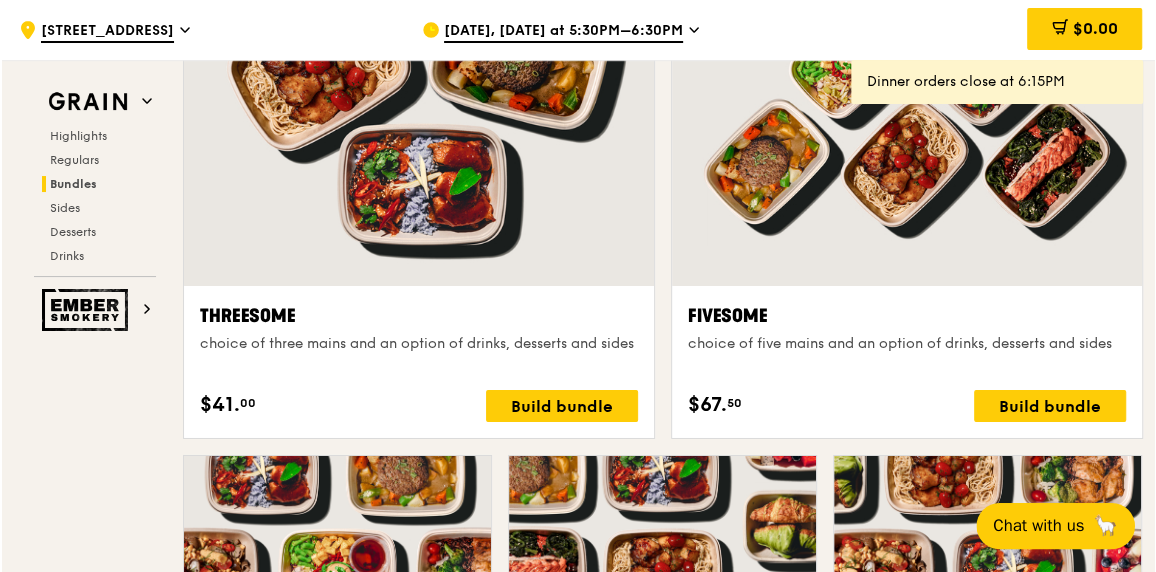 scroll, scrollTop: 3601, scrollLeft: 0, axis: vertical 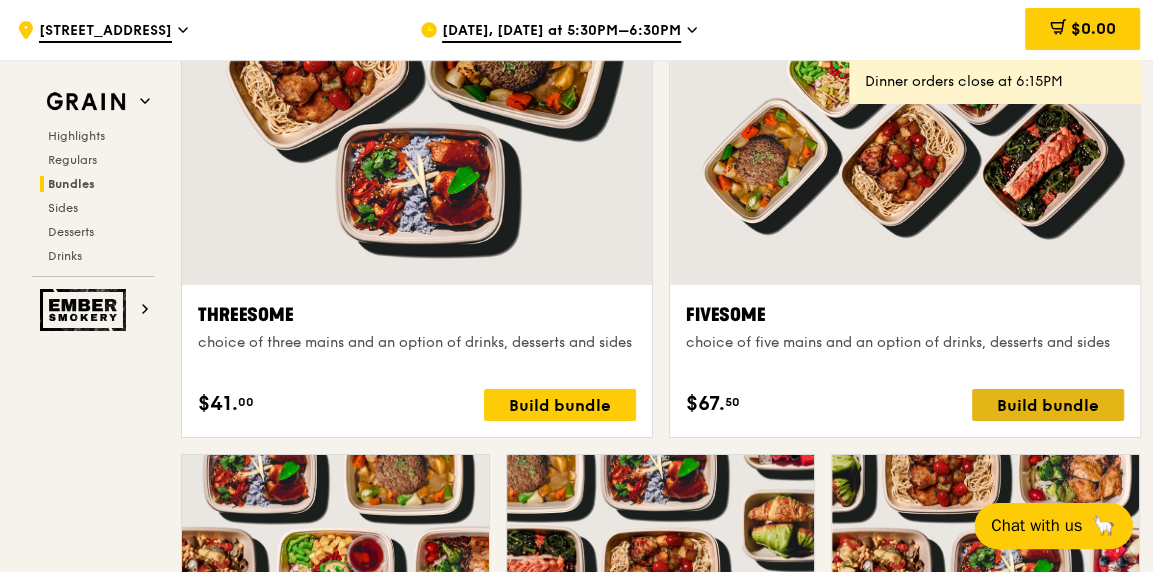 click on "Build bundle" at bounding box center [1048, 405] 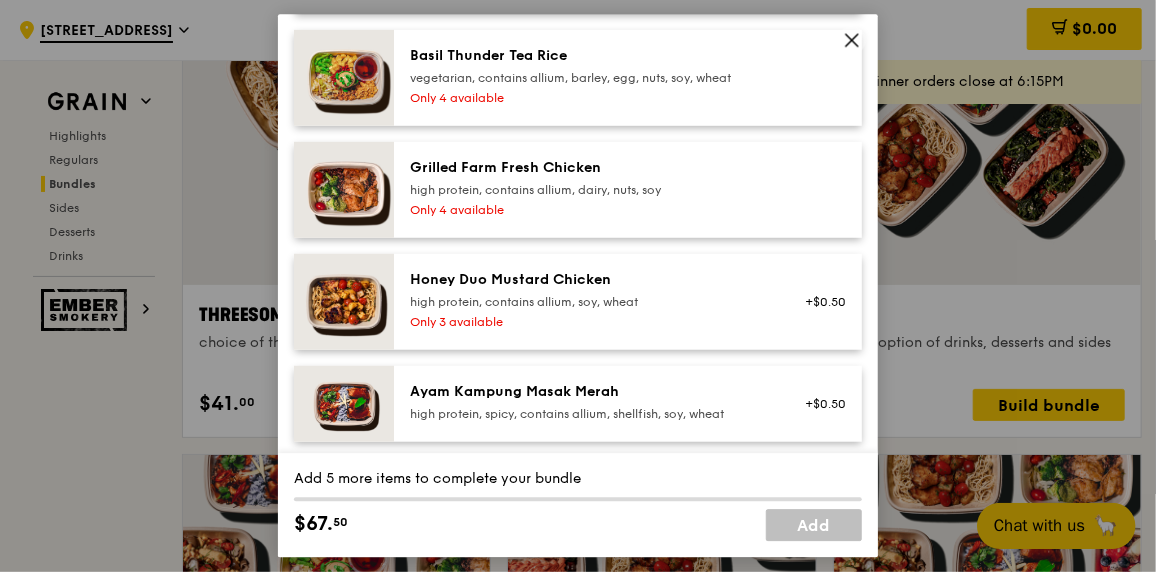 scroll, scrollTop: 499, scrollLeft: 0, axis: vertical 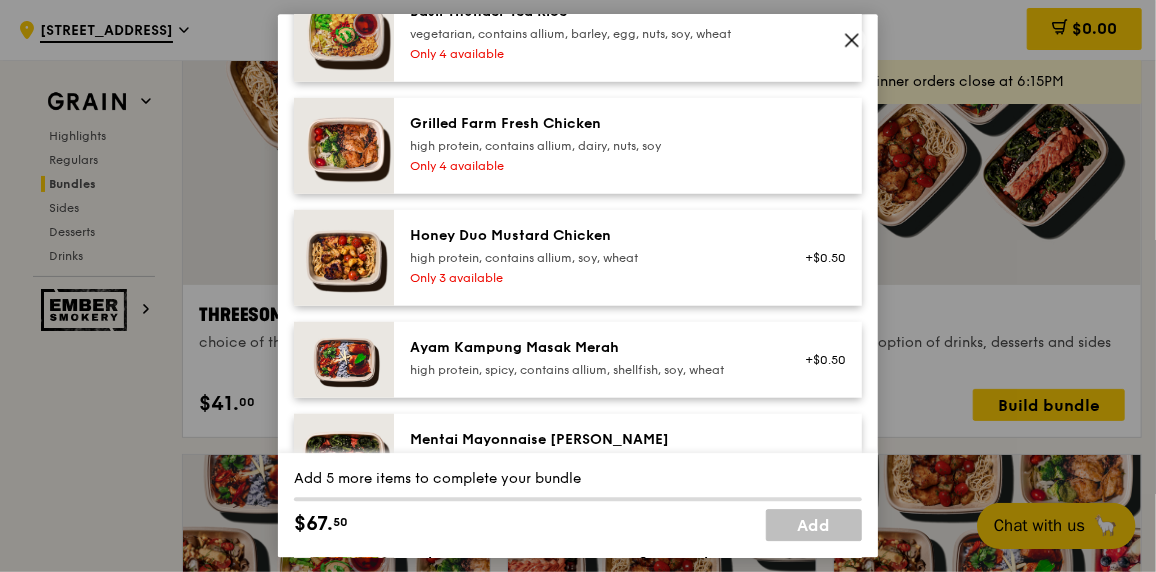 click on "Only 3 available" at bounding box center (589, 278) 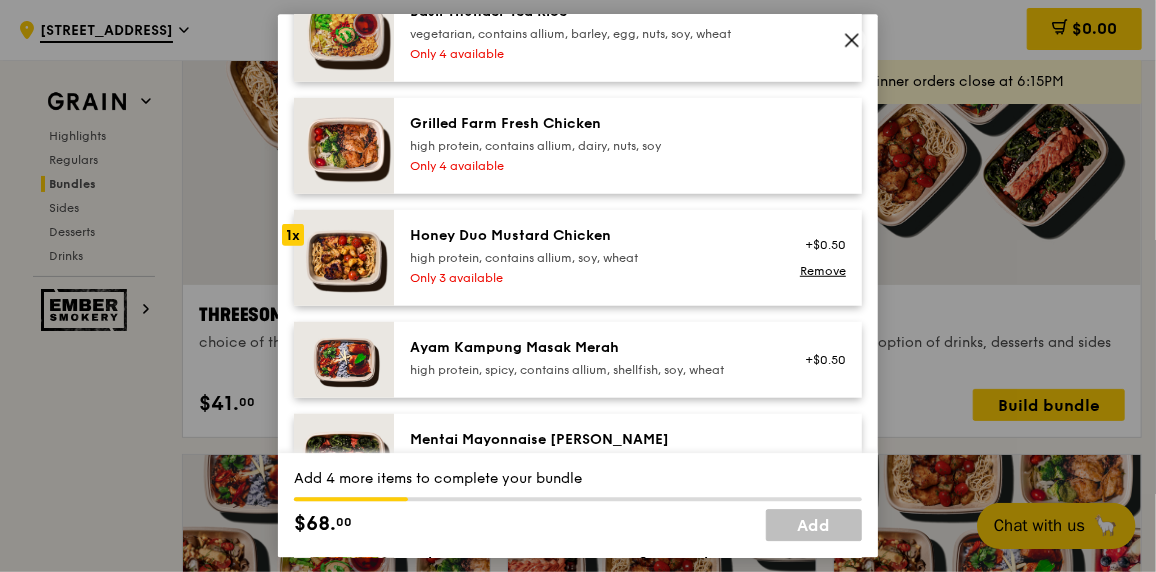 click on "Ayam Kampung Masak Merah" at bounding box center (589, 348) 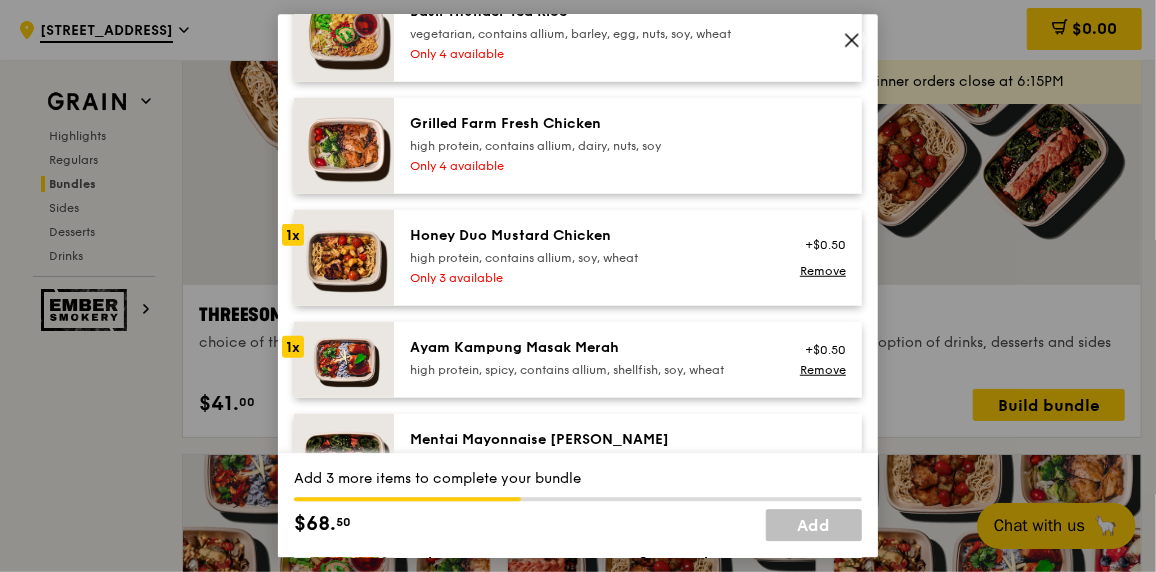 click on "Ayam Kampung Masak Merah" at bounding box center (589, 348) 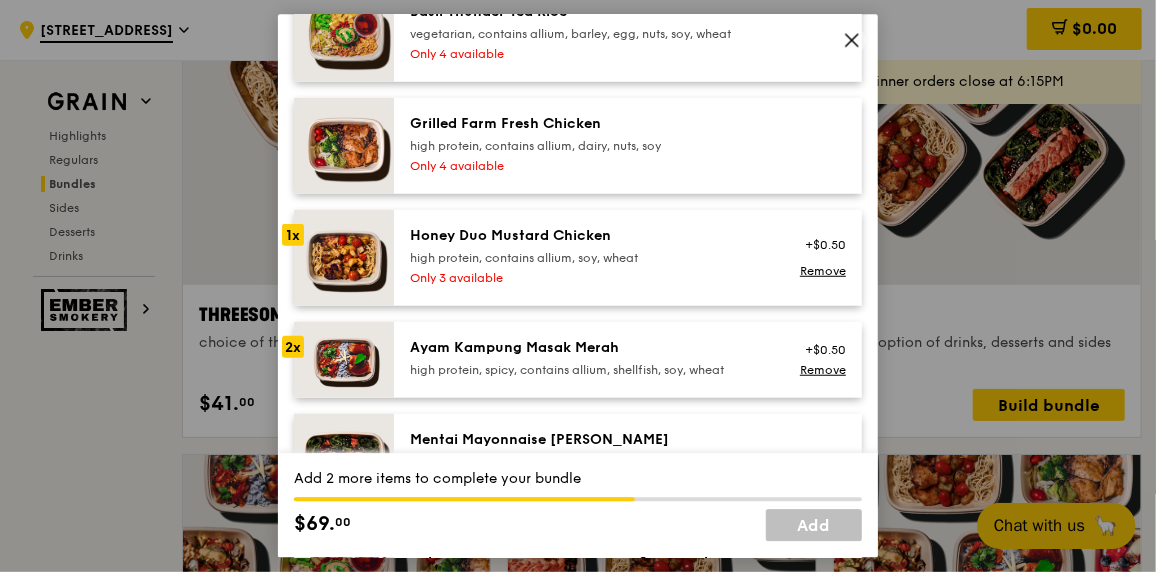 scroll, scrollTop: 599, scrollLeft: 0, axis: vertical 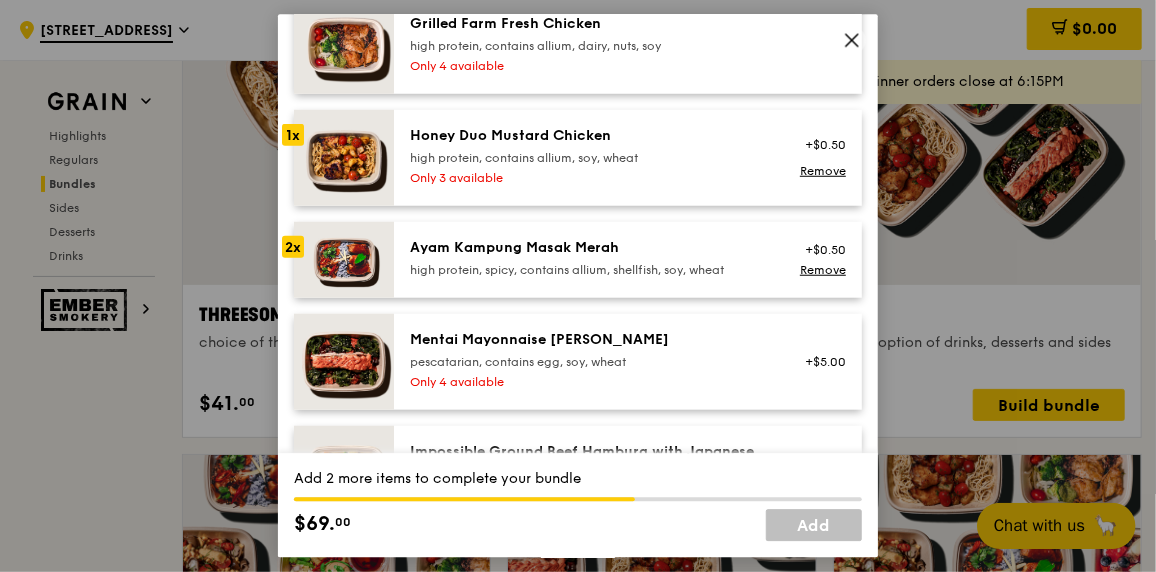 click on "pescatarian, contains egg, soy, wheat" at bounding box center (589, 362) 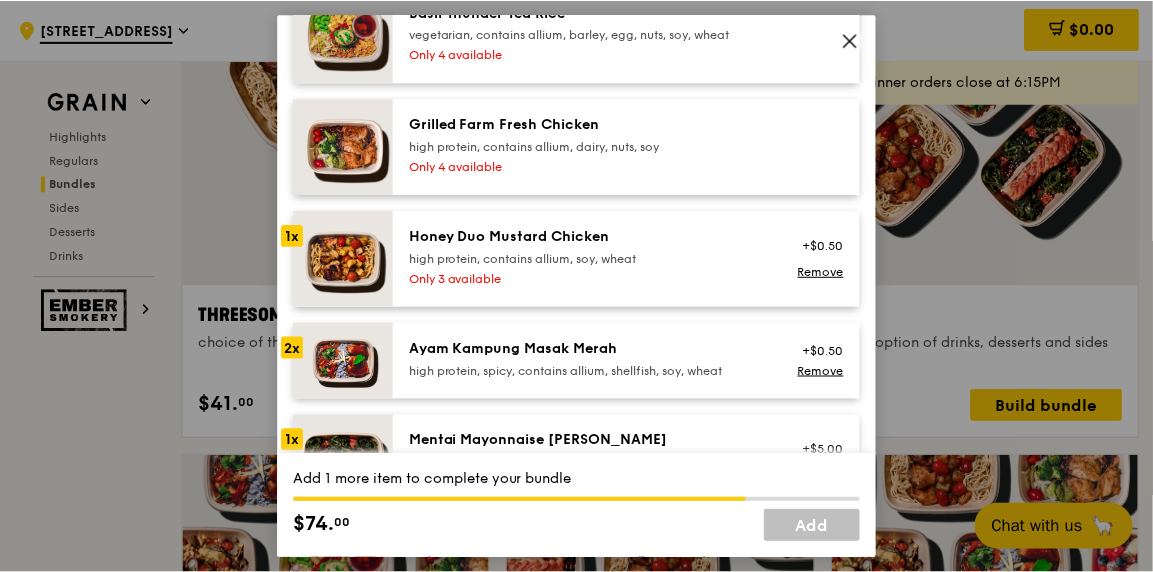 scroll, scrollTop: 399, scrollLeft: 0, axis: vertical 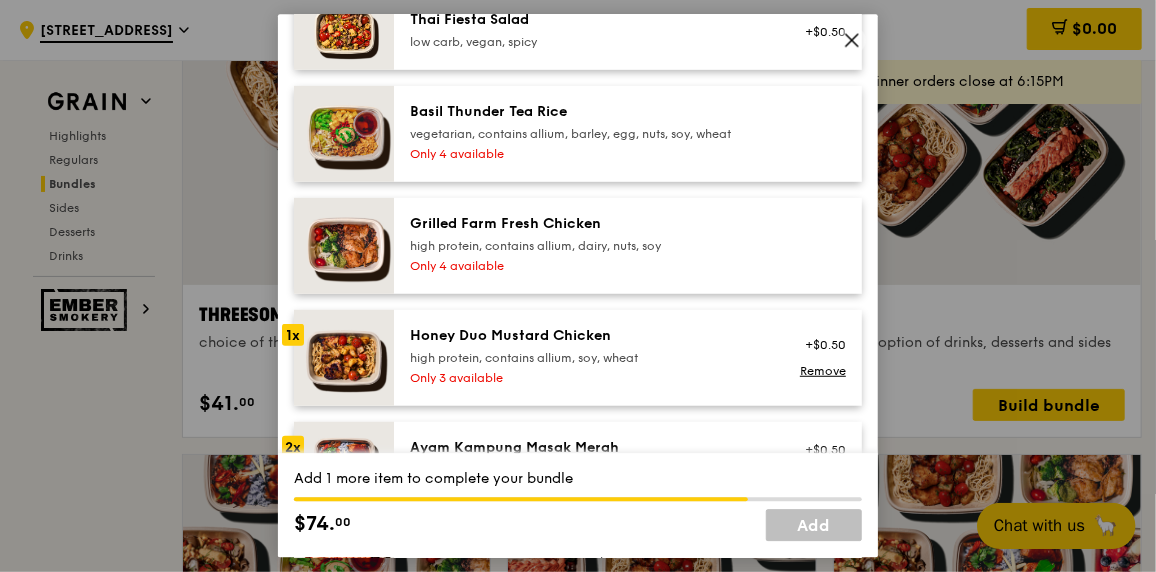 click on "Only 4 available" at bounding box center (589, 154) 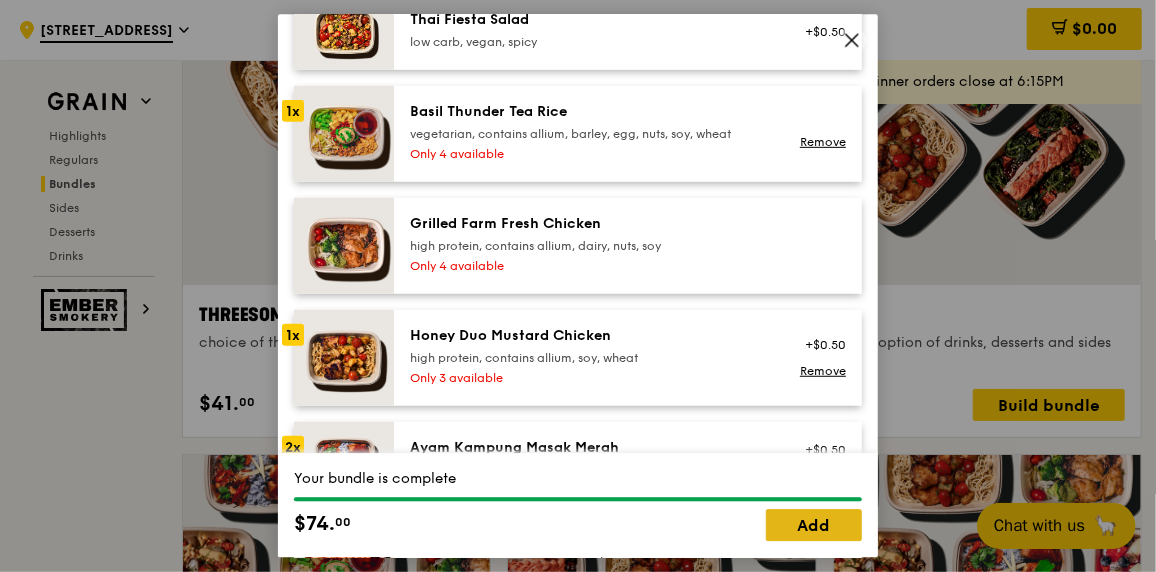 click on "Add" at bounding box center (814, 526) 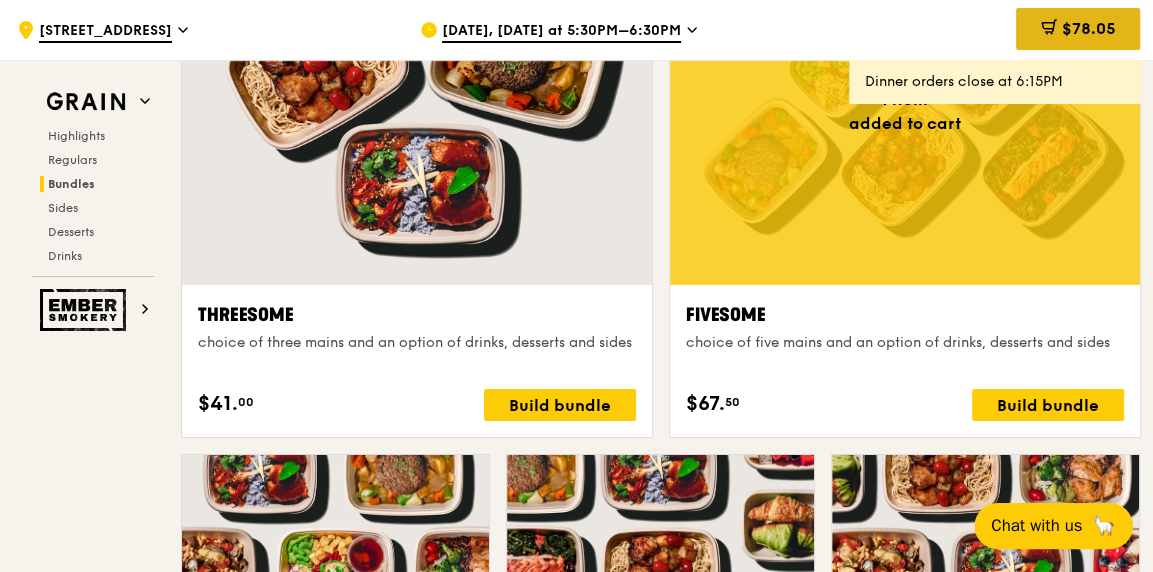 click on "$78.05" at bounding box center [1088, 28] 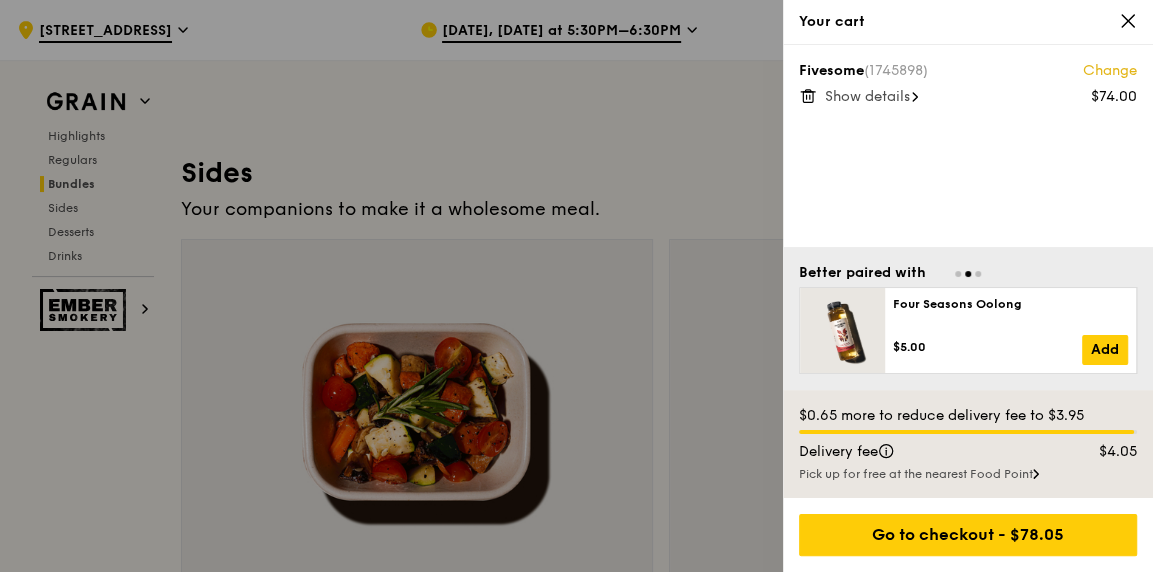scroll, scrollTop: 4402, scrollLeft: 0, axis: vertical 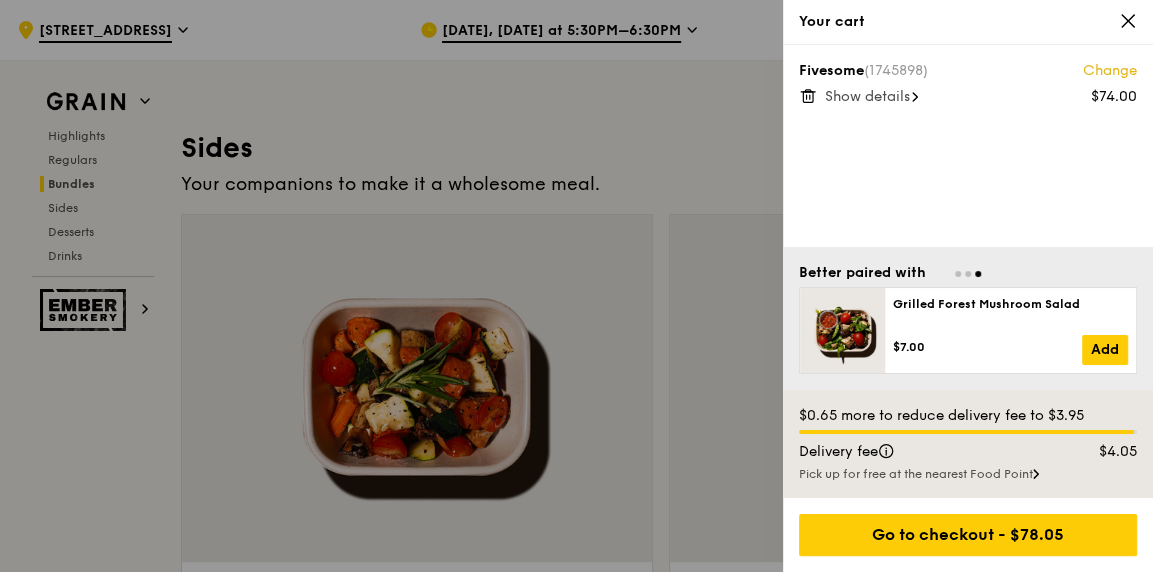 click at bounding box center [576, 286] 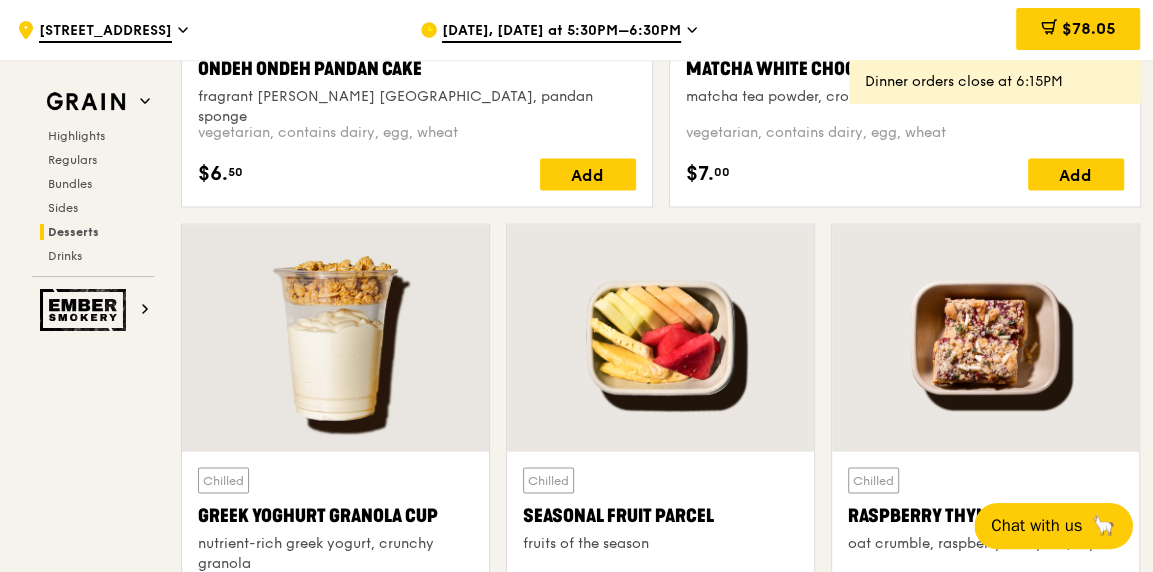scroll, scrollTop: 6303, scrollLeft: 0, axis: vertical 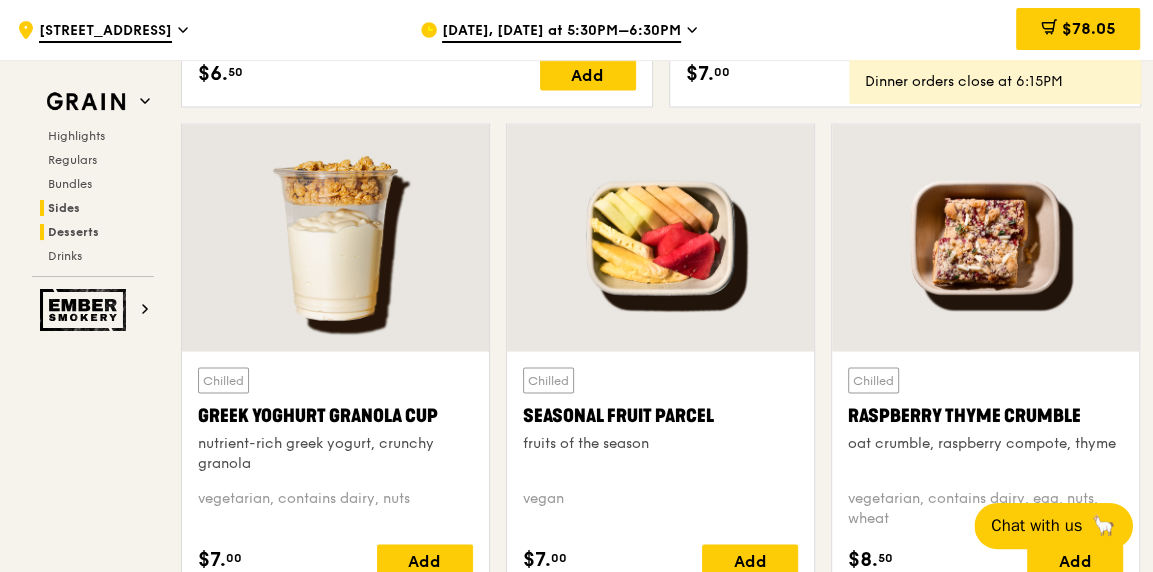 click on "Sides" at bounding box center (64, 208) 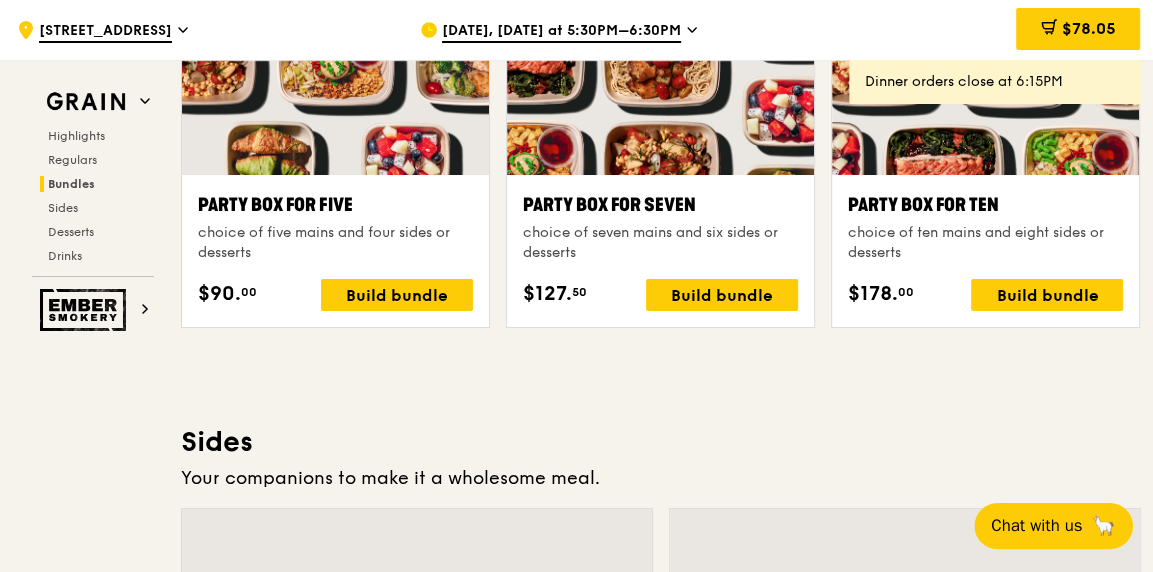 scroll, scrollTop: 4047, scrollLeft: 0, axis: vertical 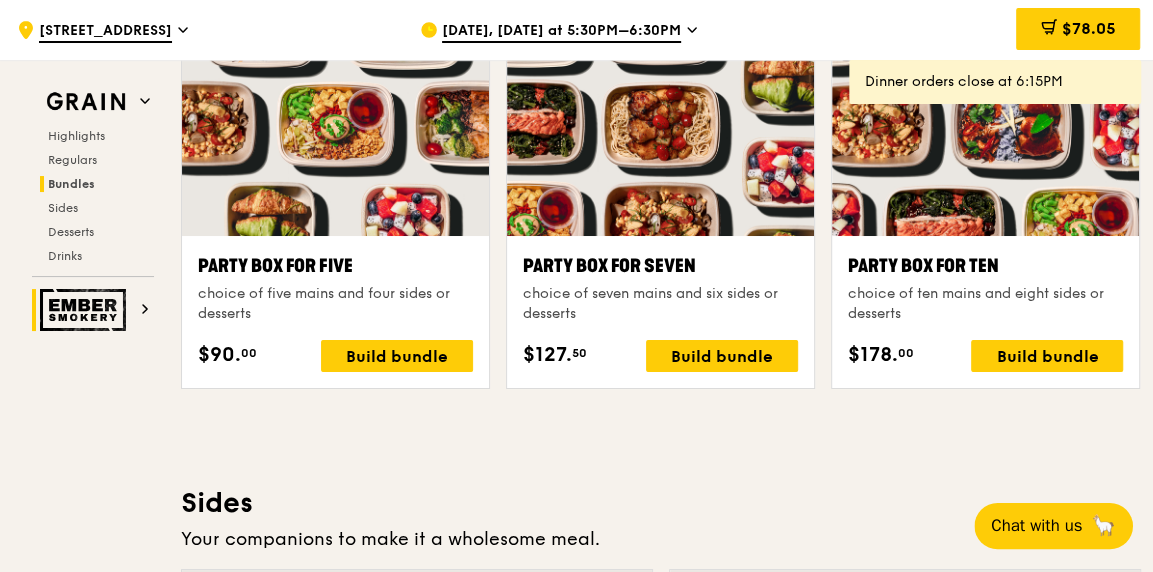 click 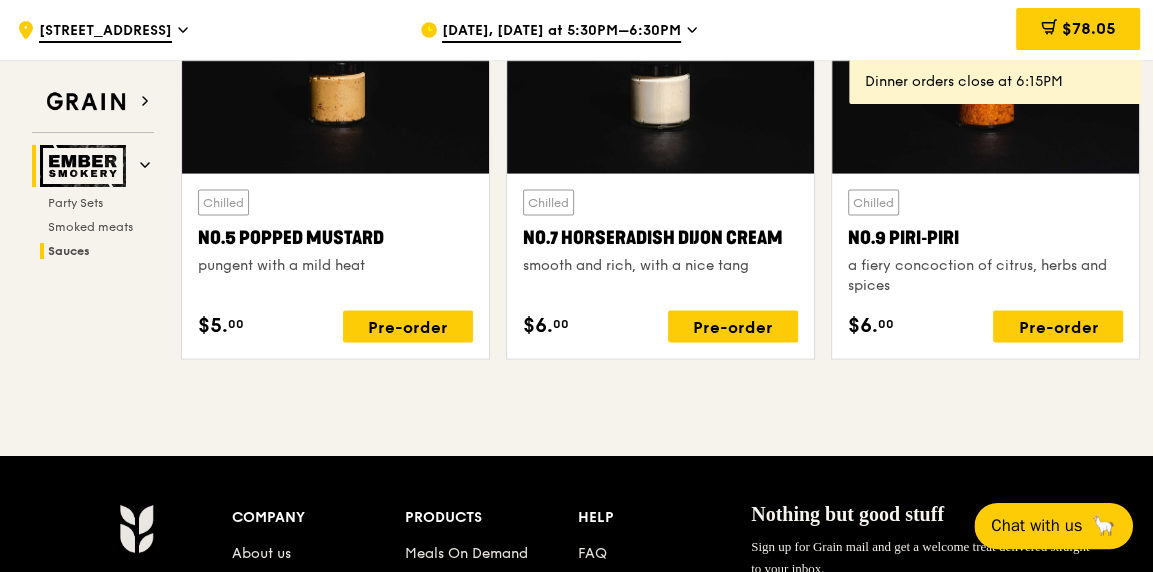 scroll, scrollTop: 2464, scrollLeft: 0, axis: vertical 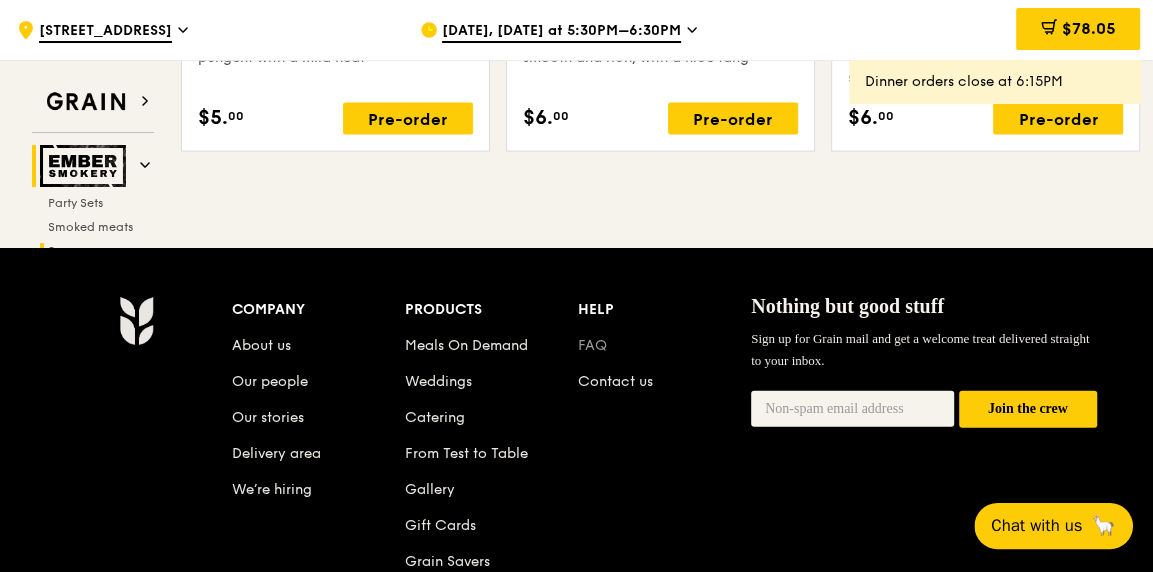 click on "FAQ" at bounding box center (592, 345) 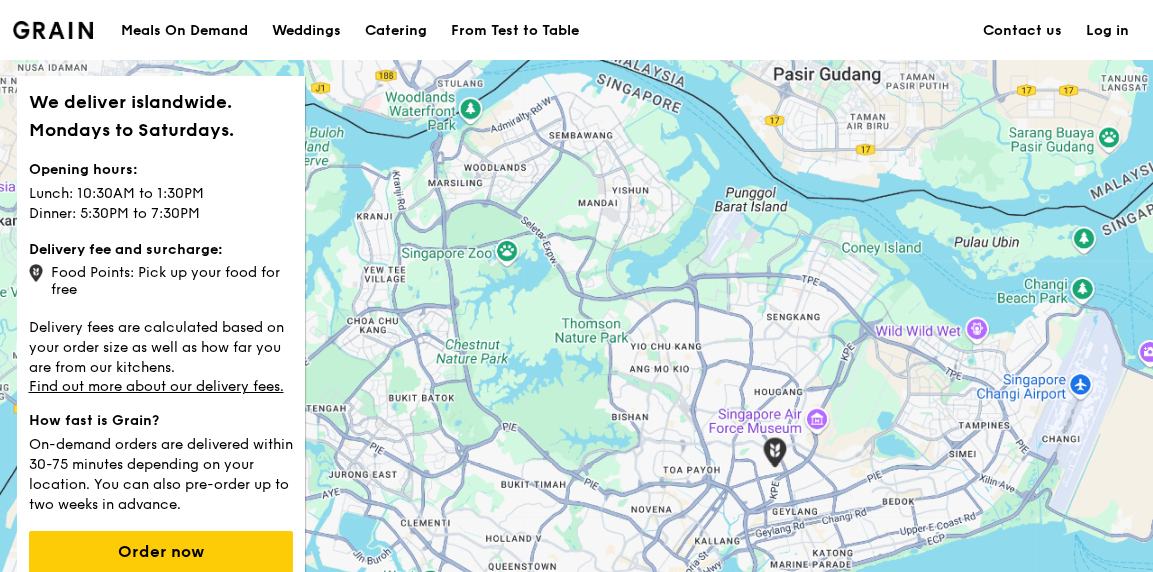 scroll, scrollTop: 0, scrollLeft: 0, axis: both 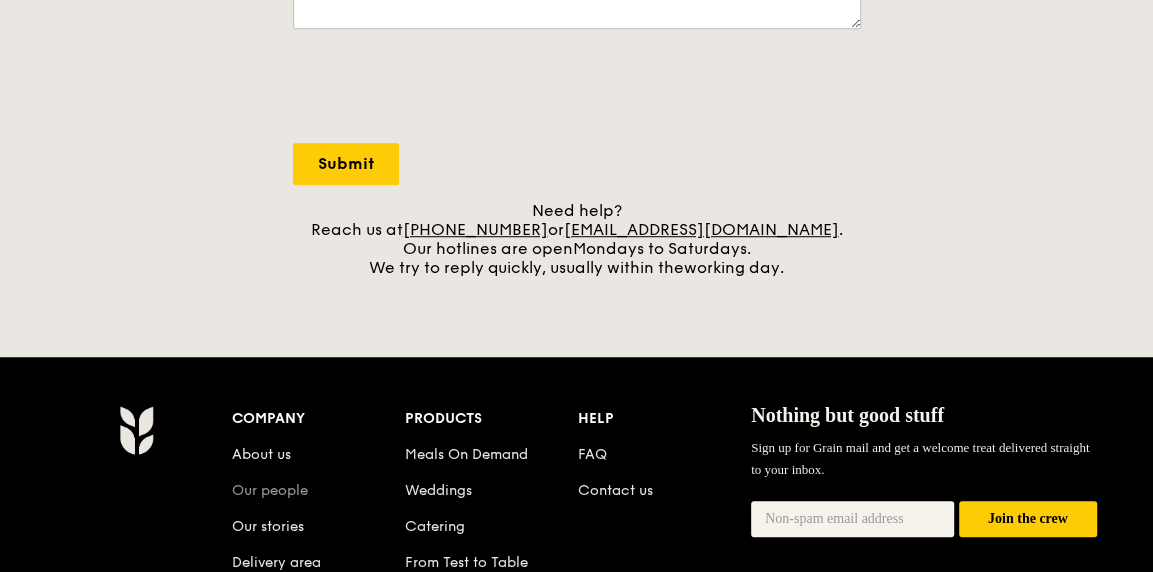 click on "Our people" at bounding box center [270, 490] 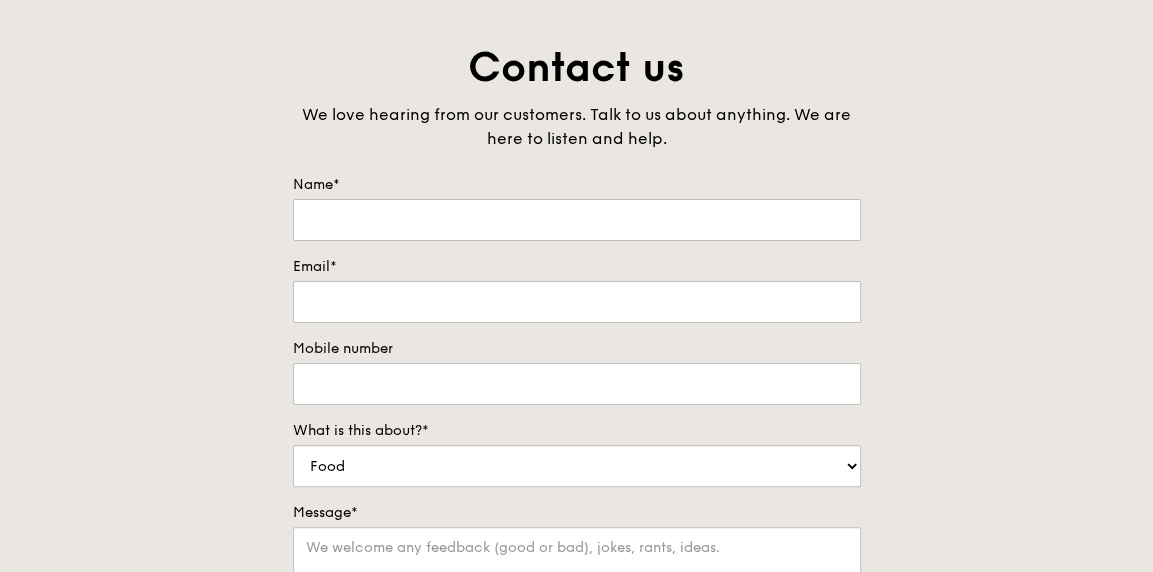 scroll, scrollTop: 0, scrollLeft: 0, axis: both 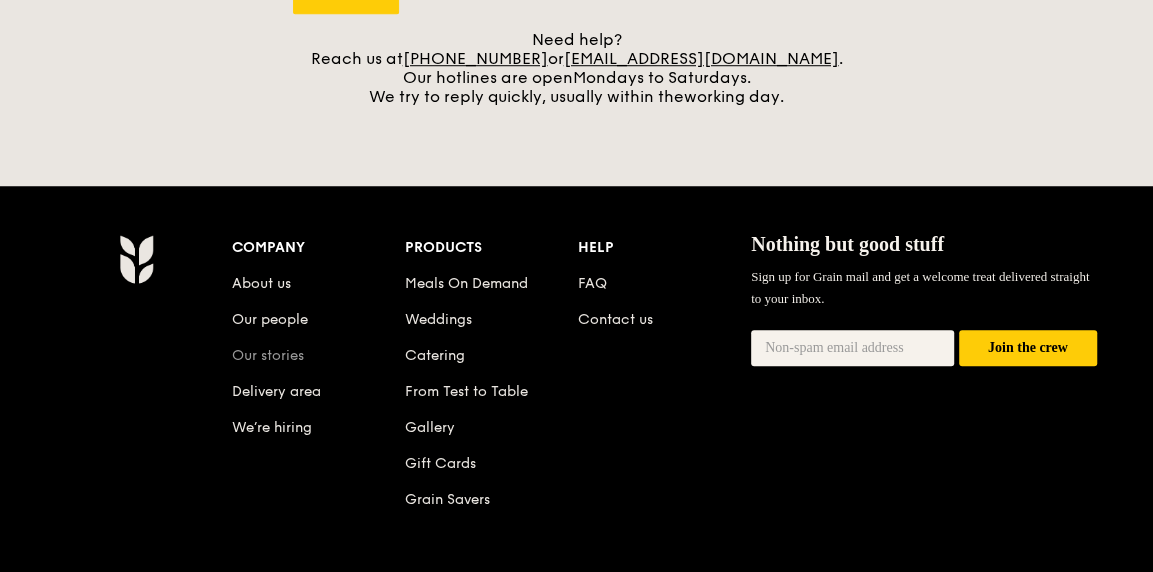 click on "Our stories" at bounding box center (268, 355) 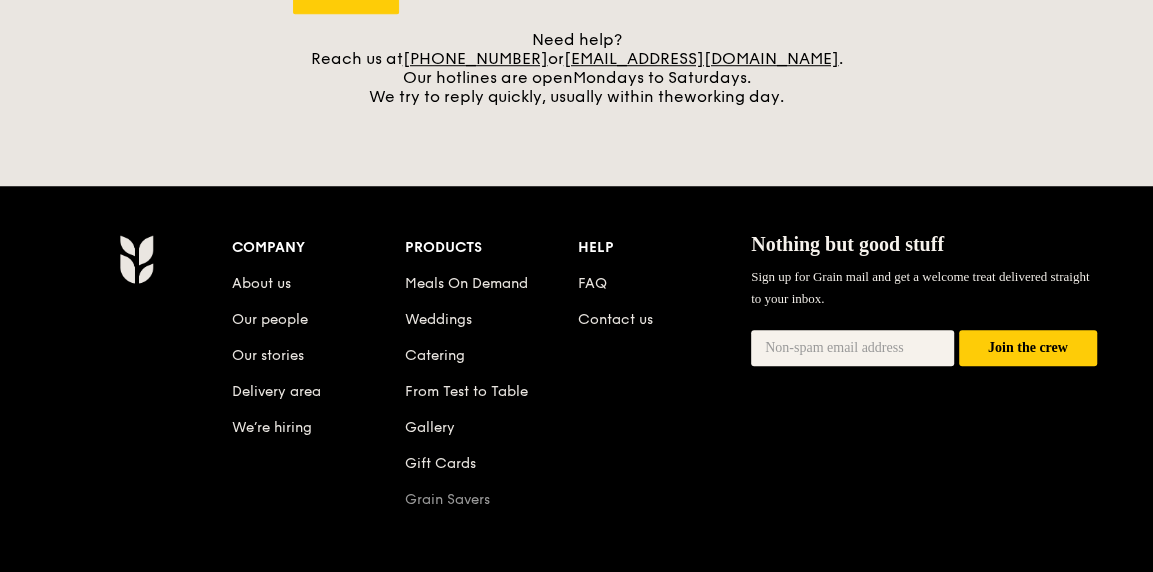 click on "Grain Savers" at bounding box center [447, 499] 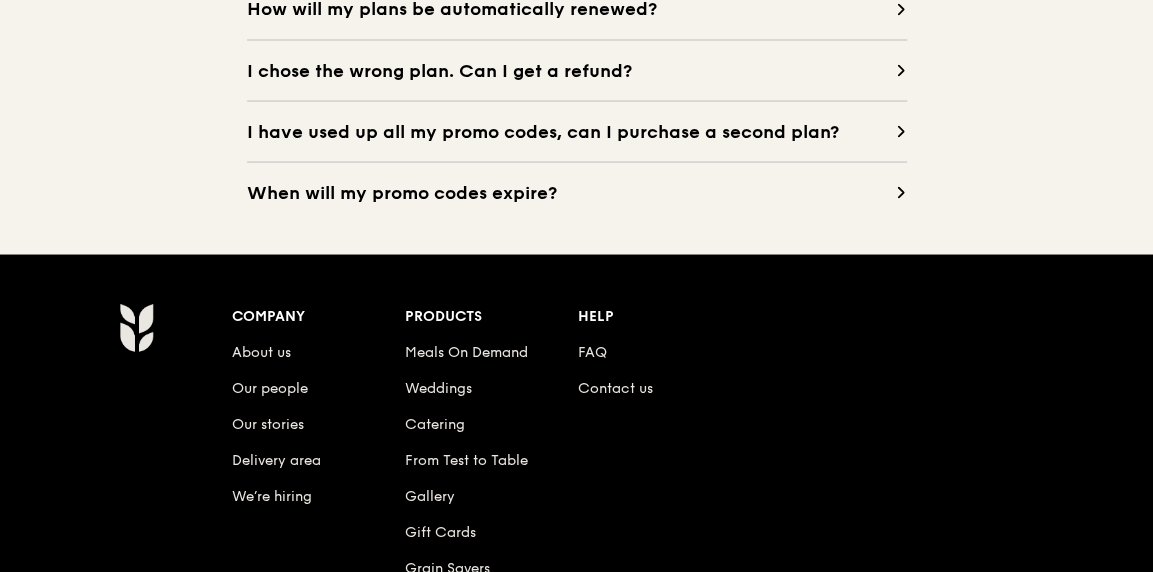 scroll, scrollTop: 2100, scrollLeft: 0, axis: vertical 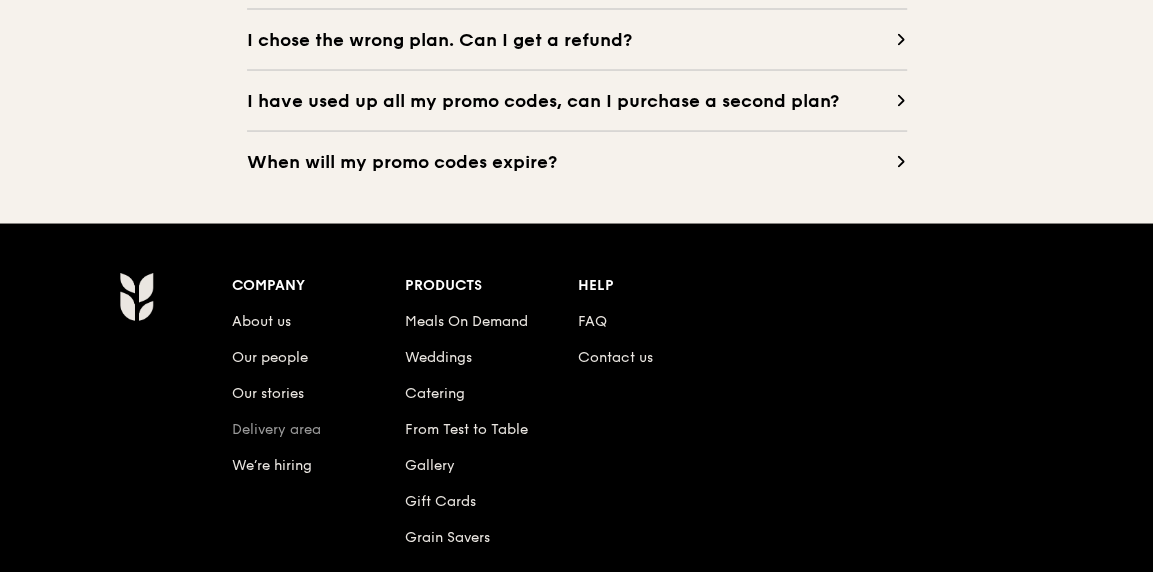 click on "Delivery area" at bounding box center [276, 428] 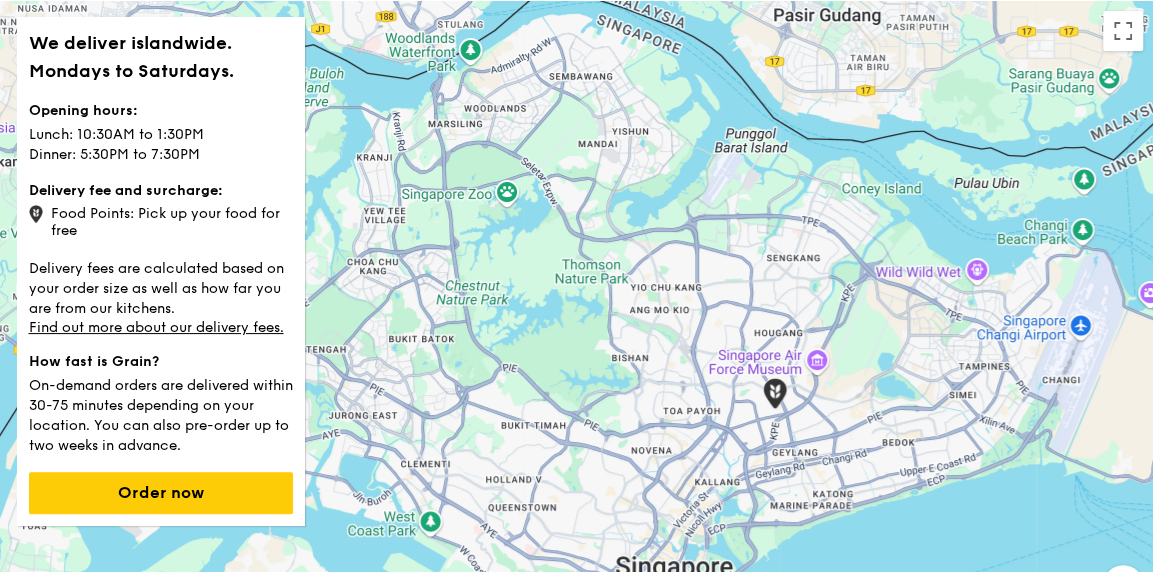 scroll, scrollTop: 99, scrollLeft: 0, axis: vertical 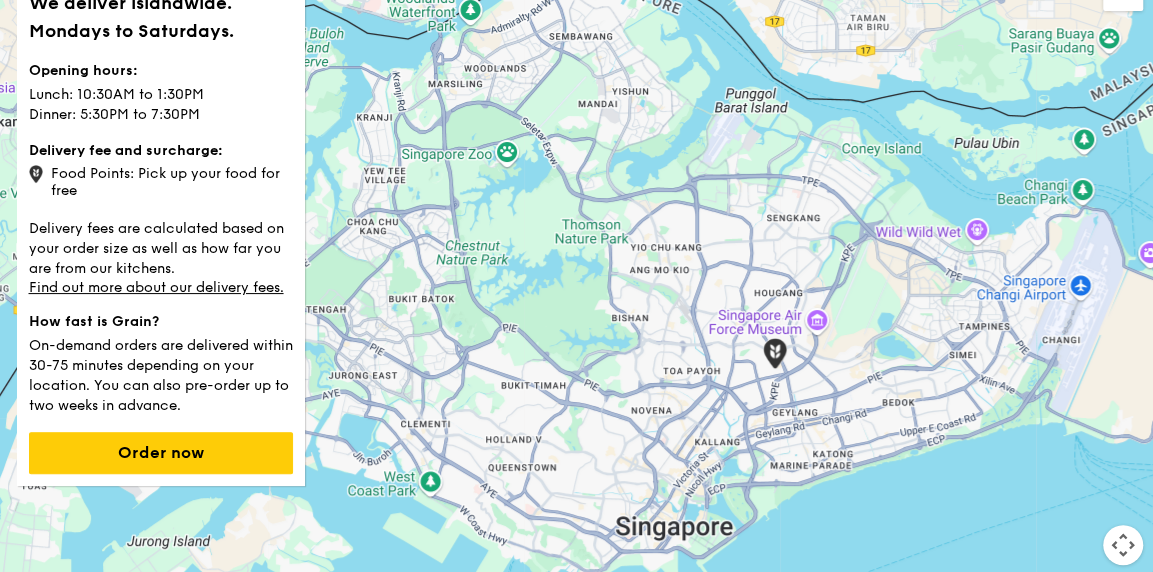 click on "To navigate, press the arrow keys." at bounding box center (576, 311) 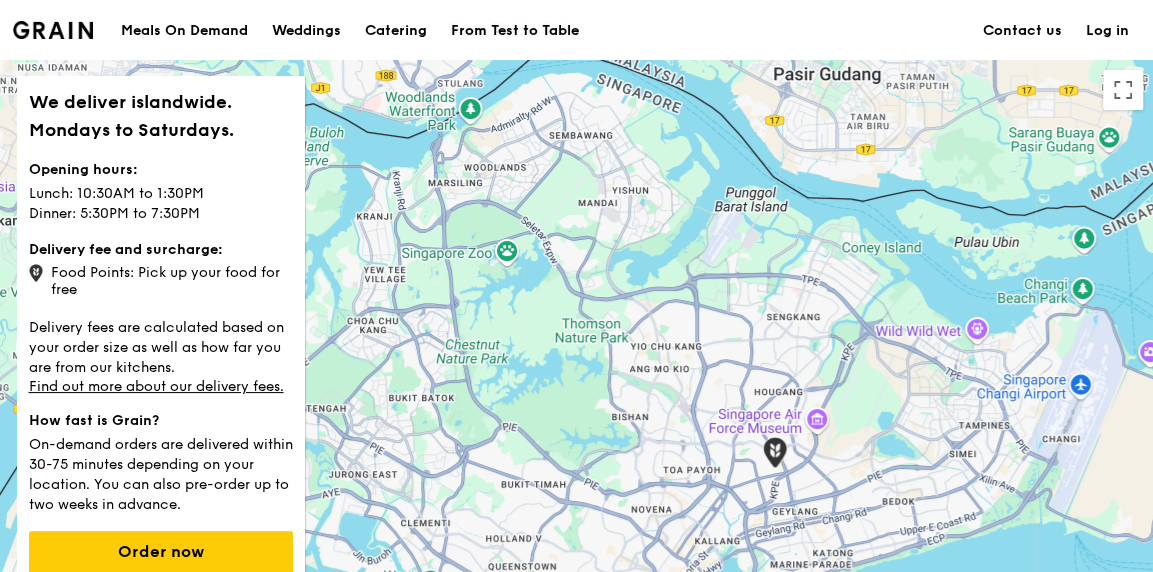 click on "From Test to Table" at bounding box center [515, 31] 